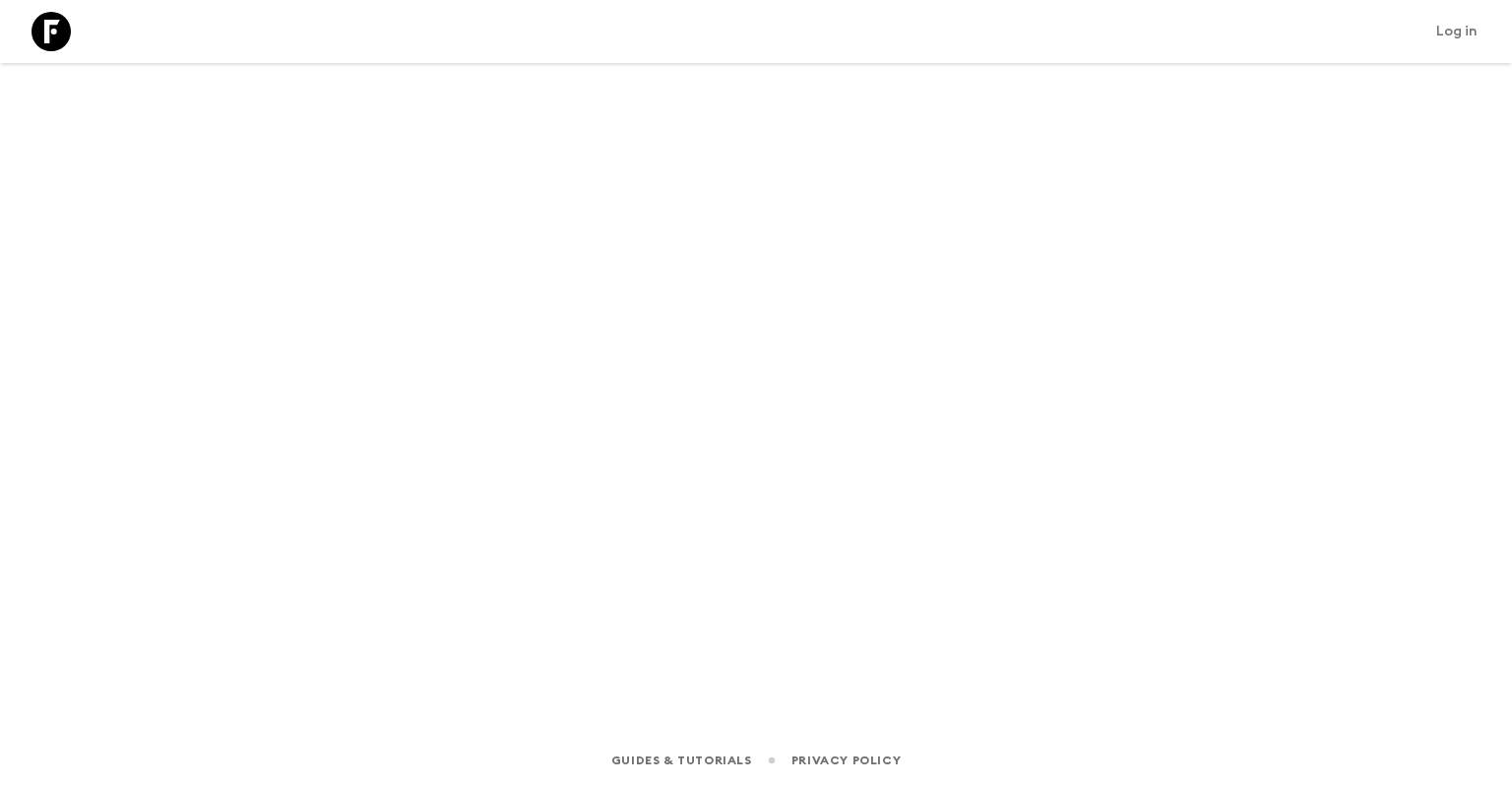scroll, scrollTop: 0, scrollLeft: 0, axis: both 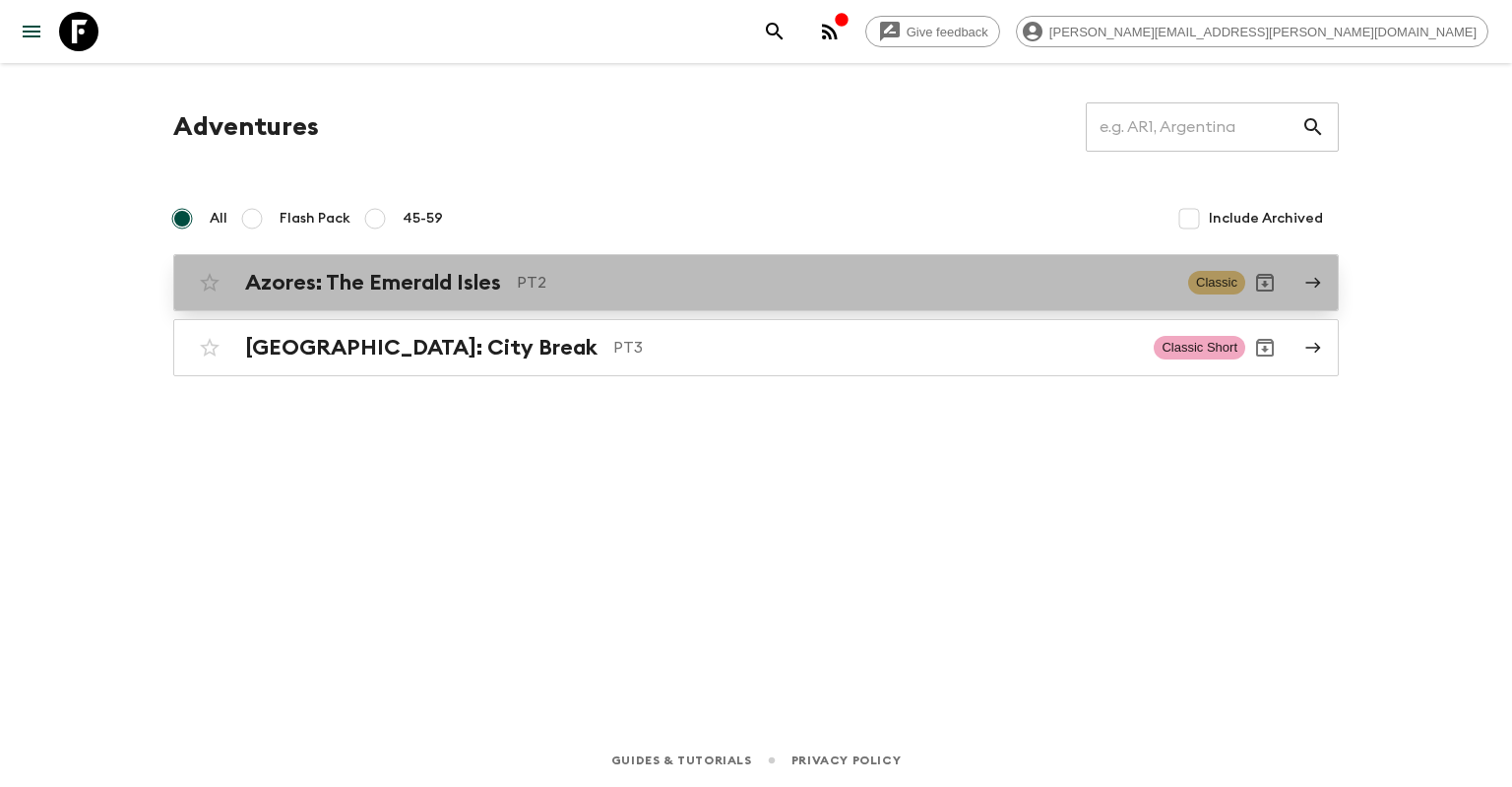 click on "Azores: The Emerald Isles" at bounding box center (373, 283) 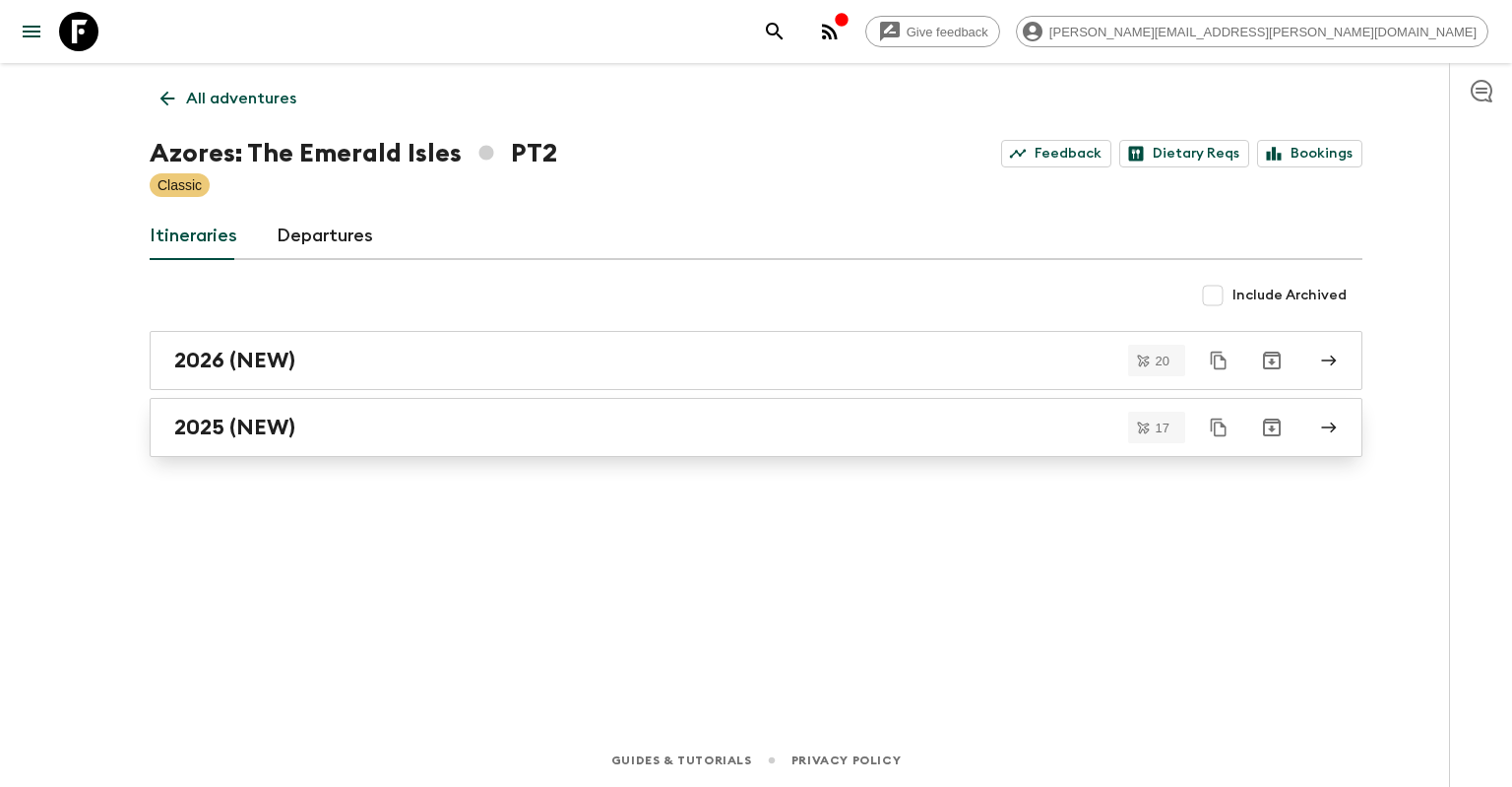 click on "2025 (NEW)" at bounding box center (234, 427) 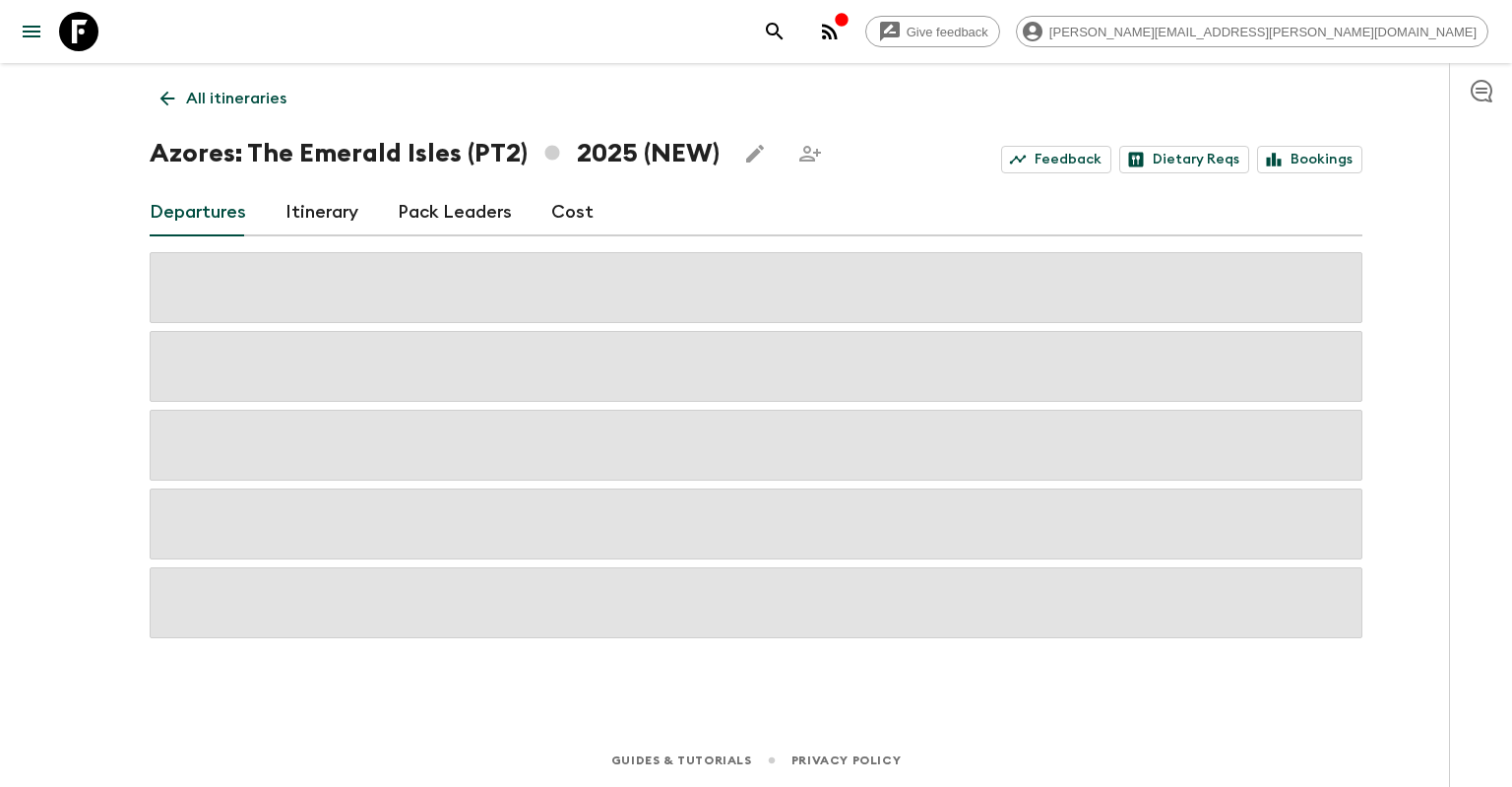 click on "Itinerary" at bounding box center [322, 213] 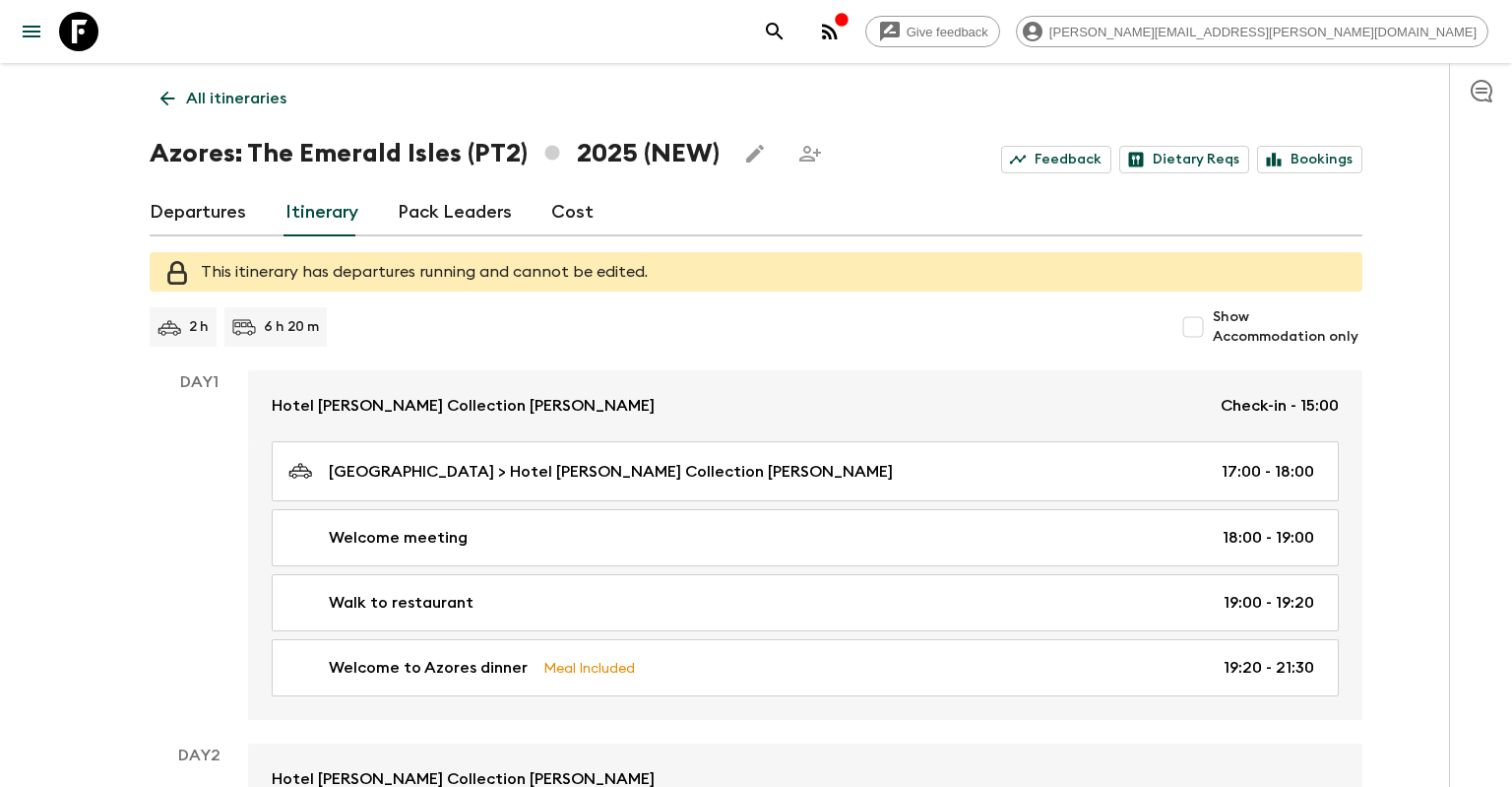 click on "Departures" at bounding box center [198, 213] 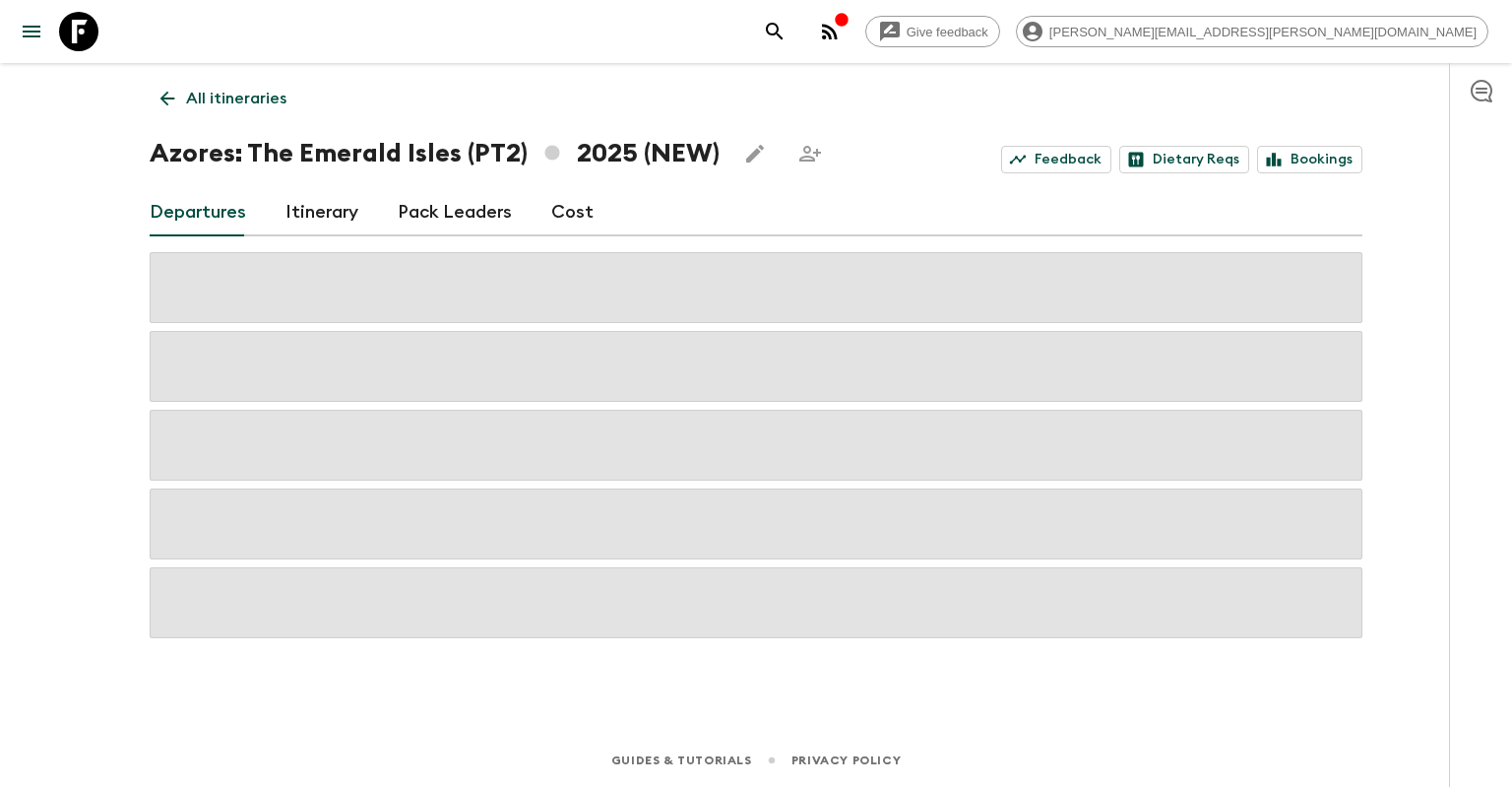 click on "Itinerary" at bounding box center [322, 213] 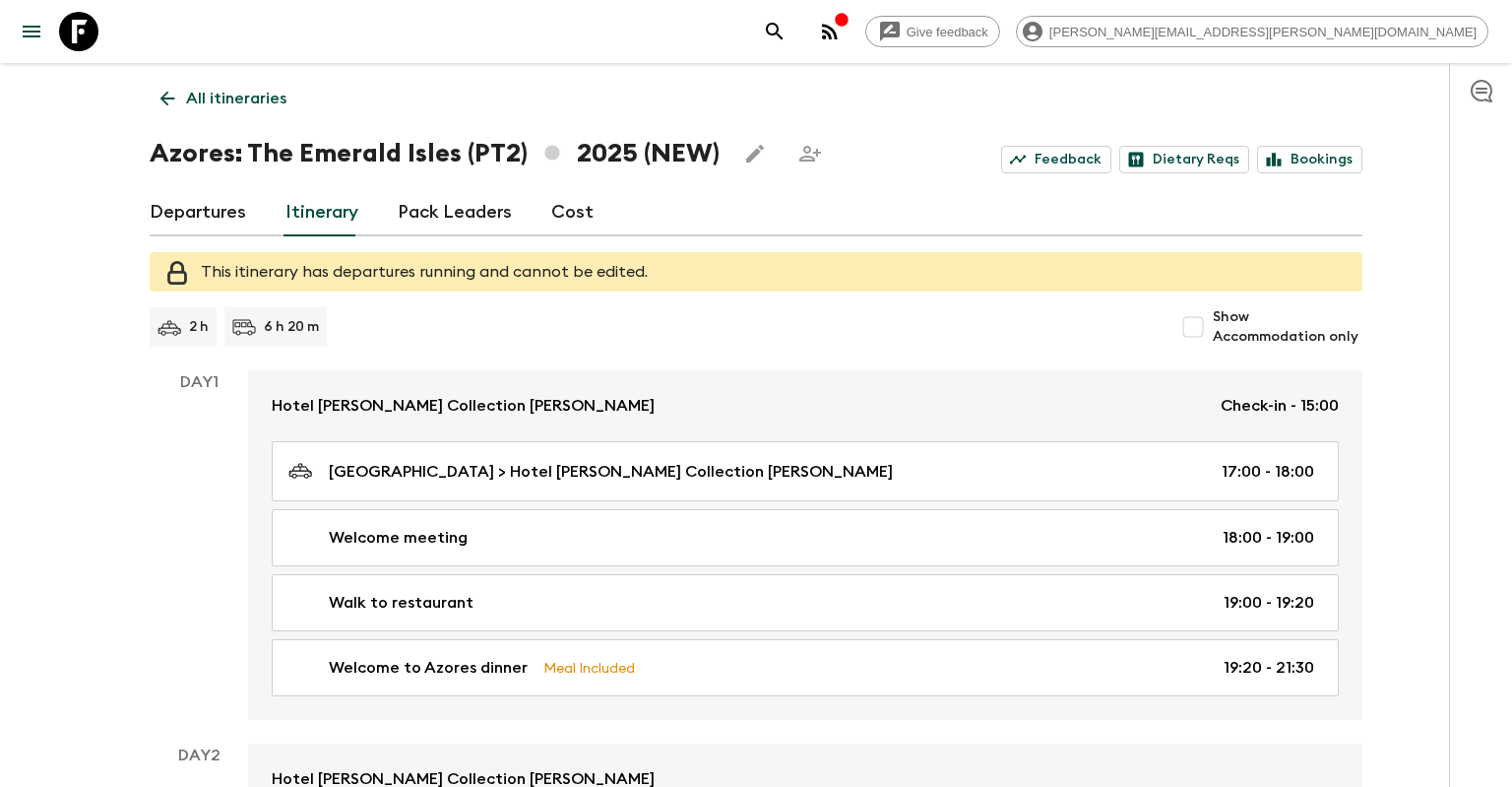 click on "Departures" at bounding box center (198, 213) 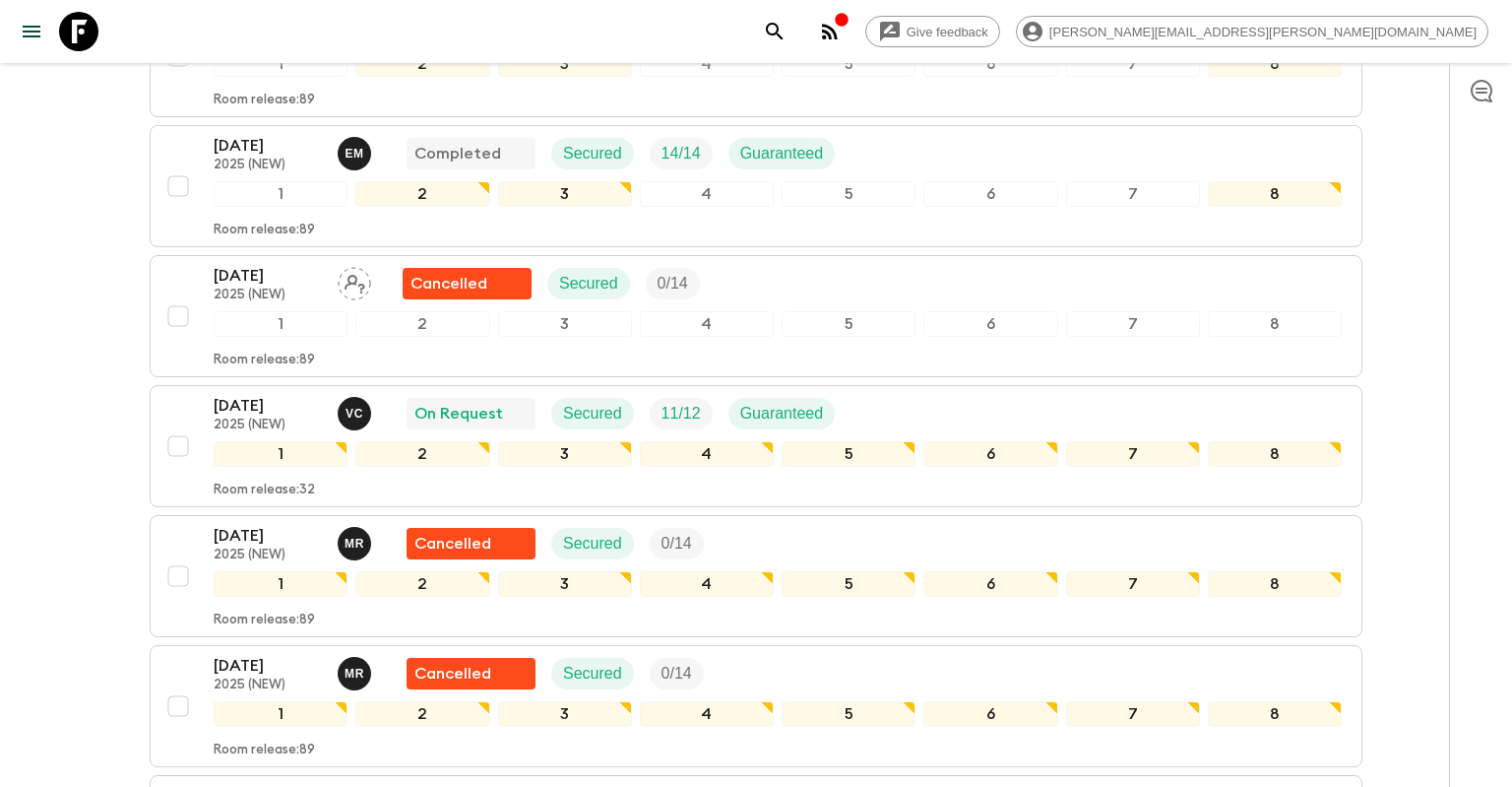 scroll, scrollTop: 1040, scrollLeft: 0, axis: vertical 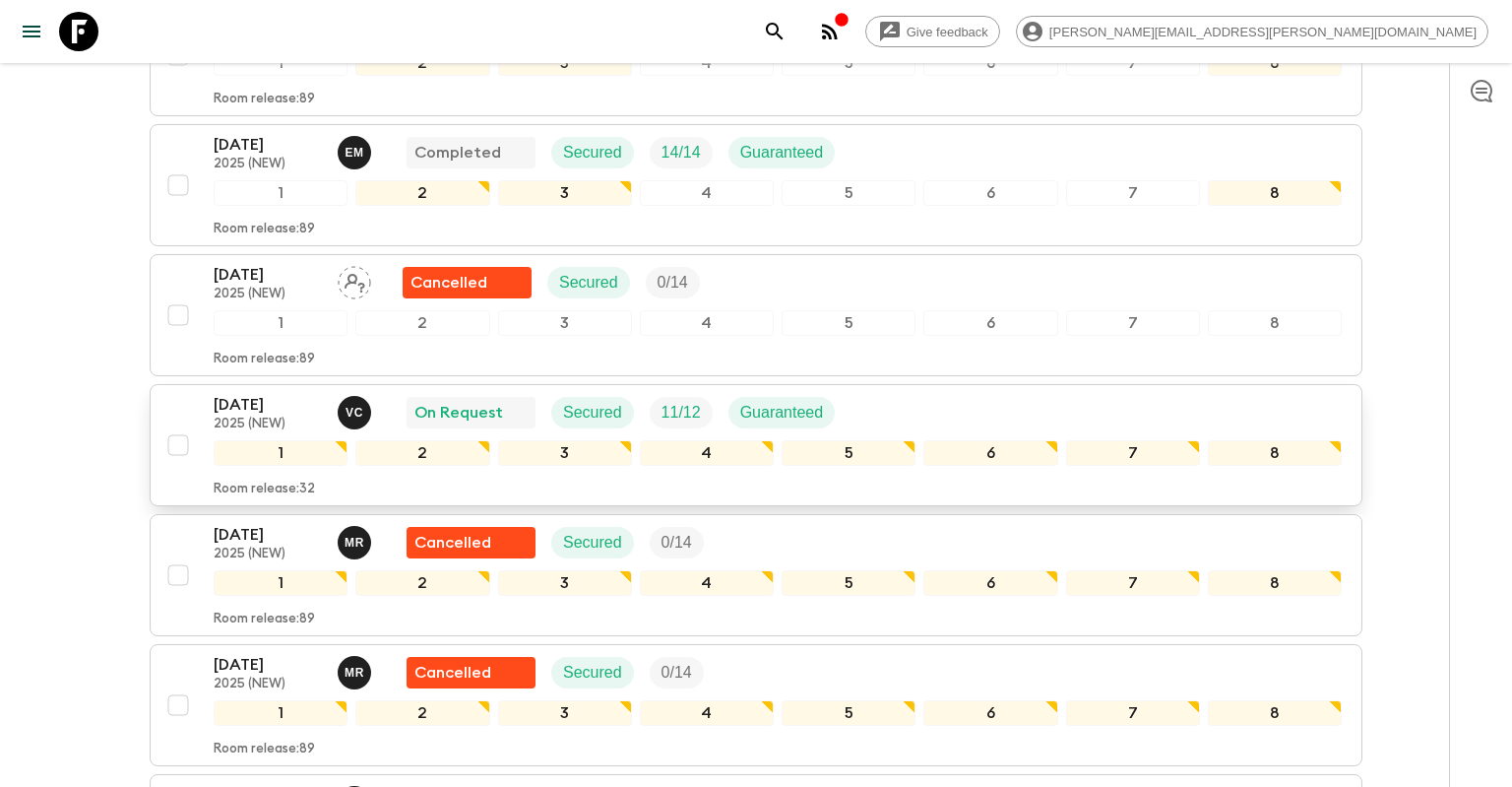 click on "[DATE]" at bounding box center (268, 405) 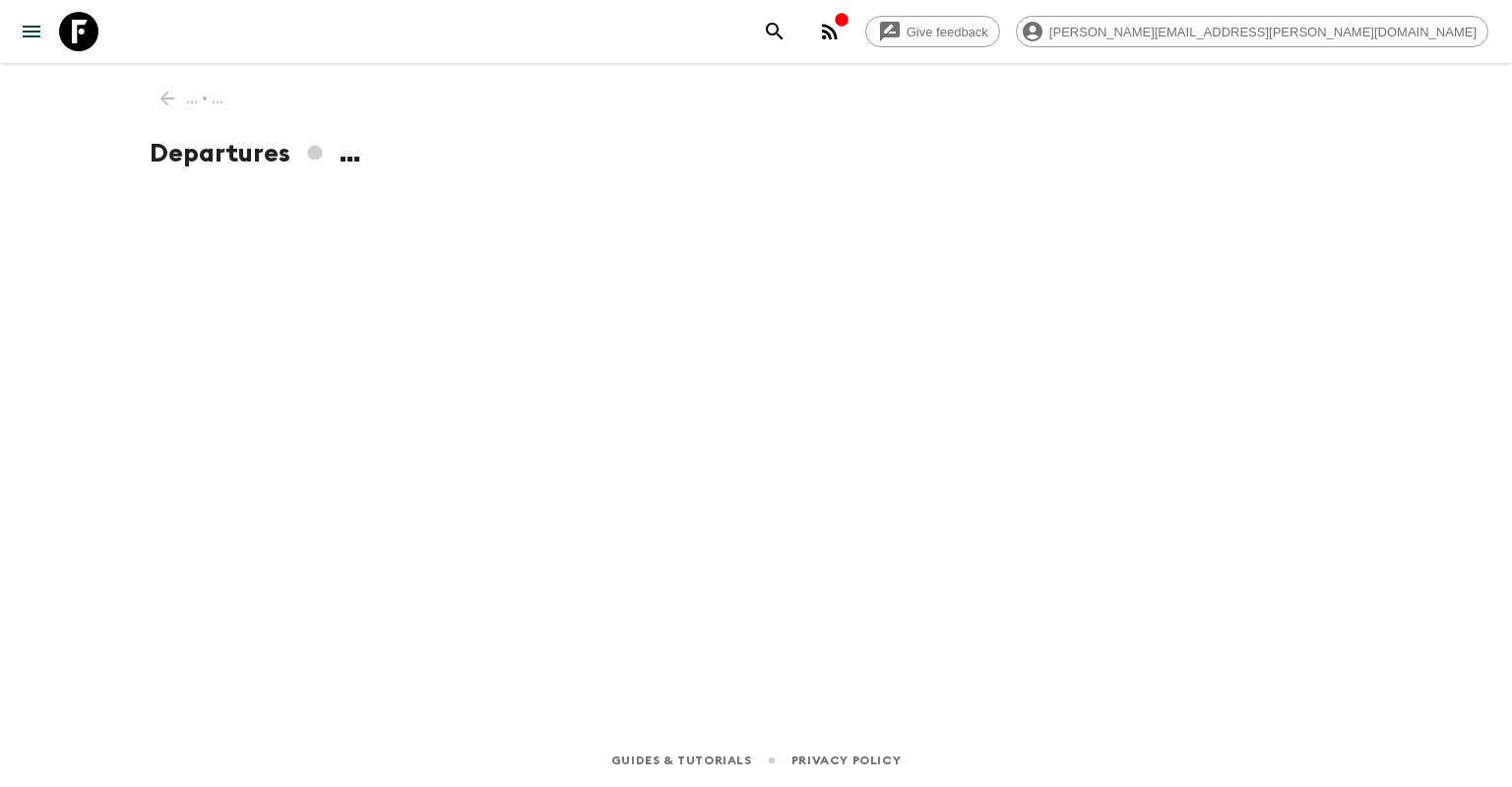 scroll, scrollTop: 0, scrollLeft: 0, axis: both 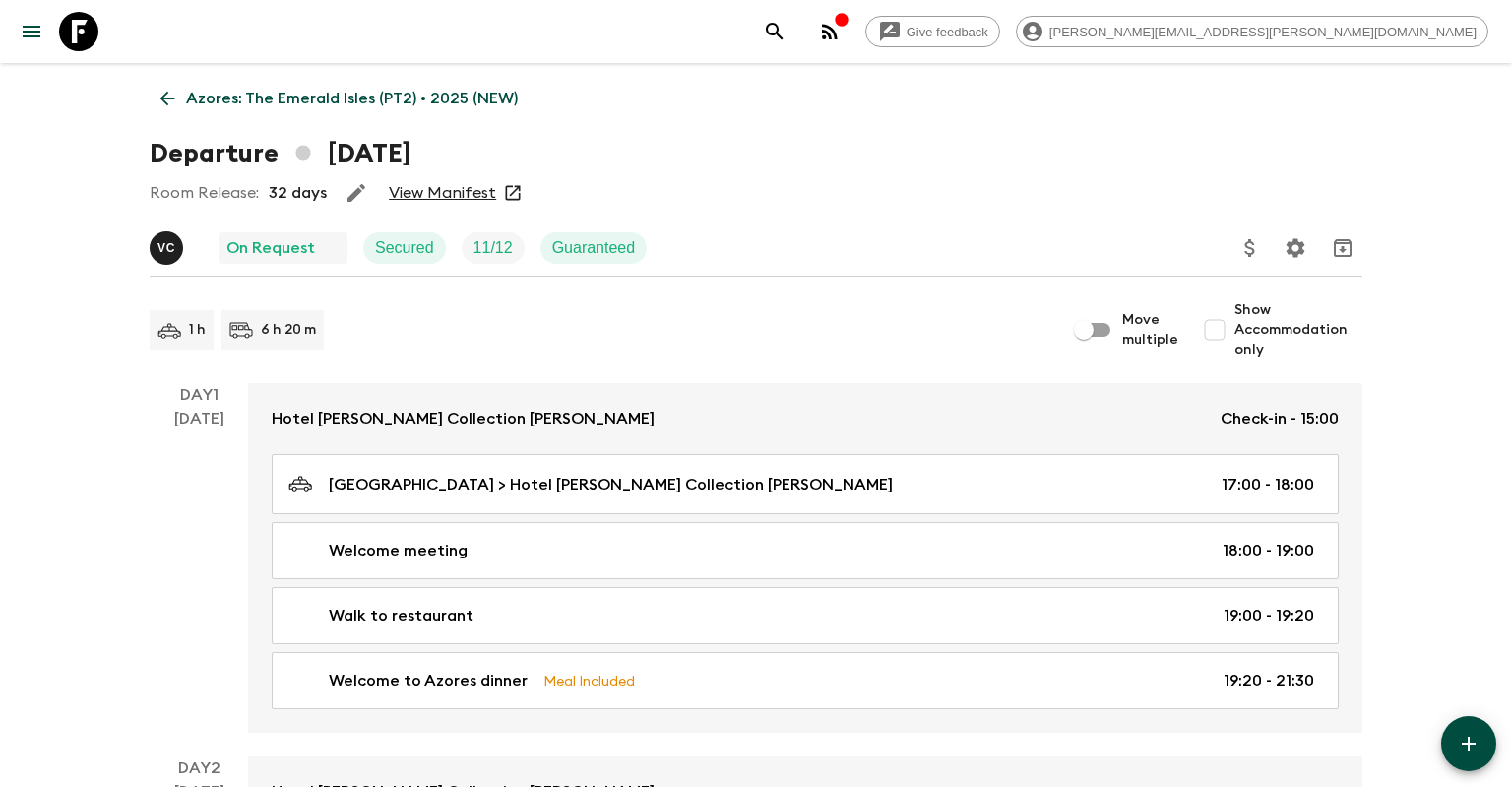 click on "View Manifest" at bounding box center [442, 193] 